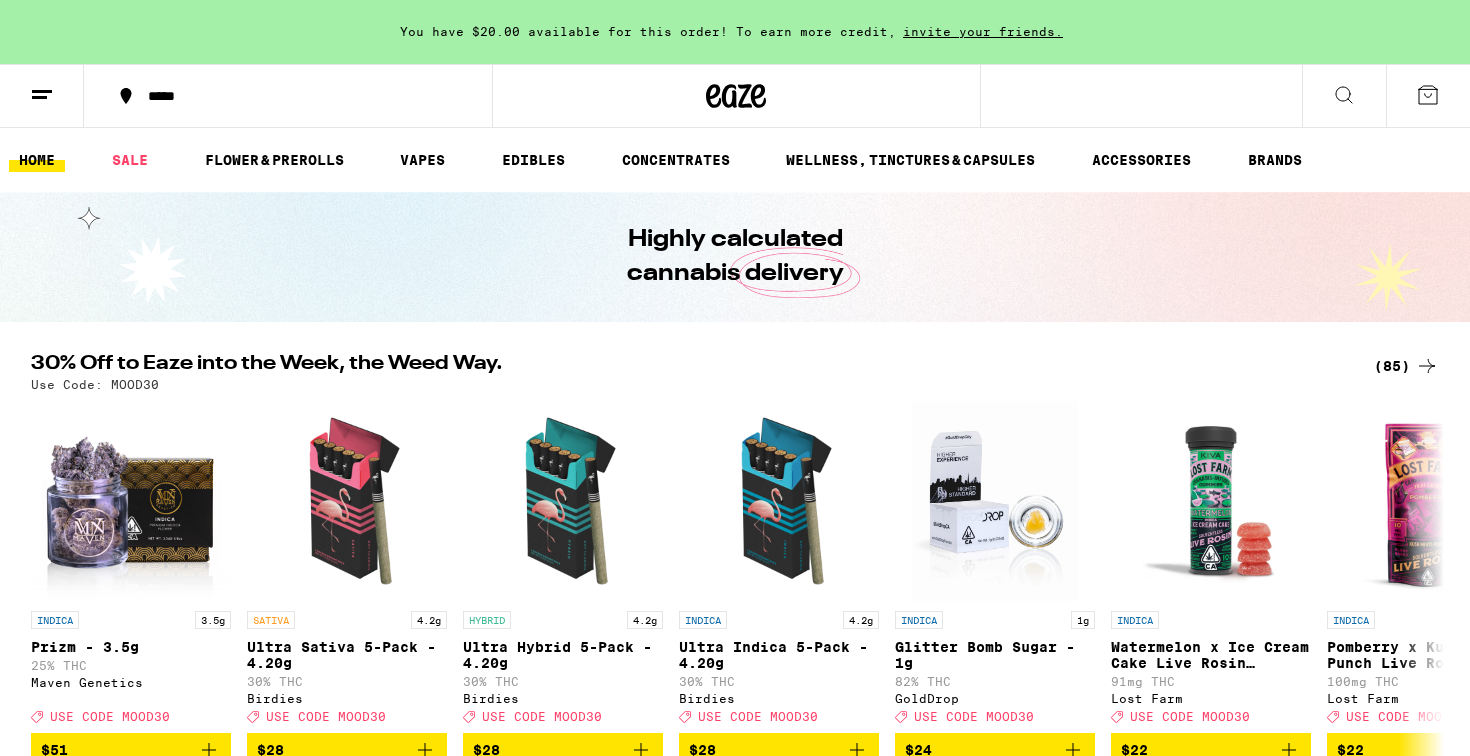 scroll, scrollTop: 0, scrollLeft: 0, axis: both 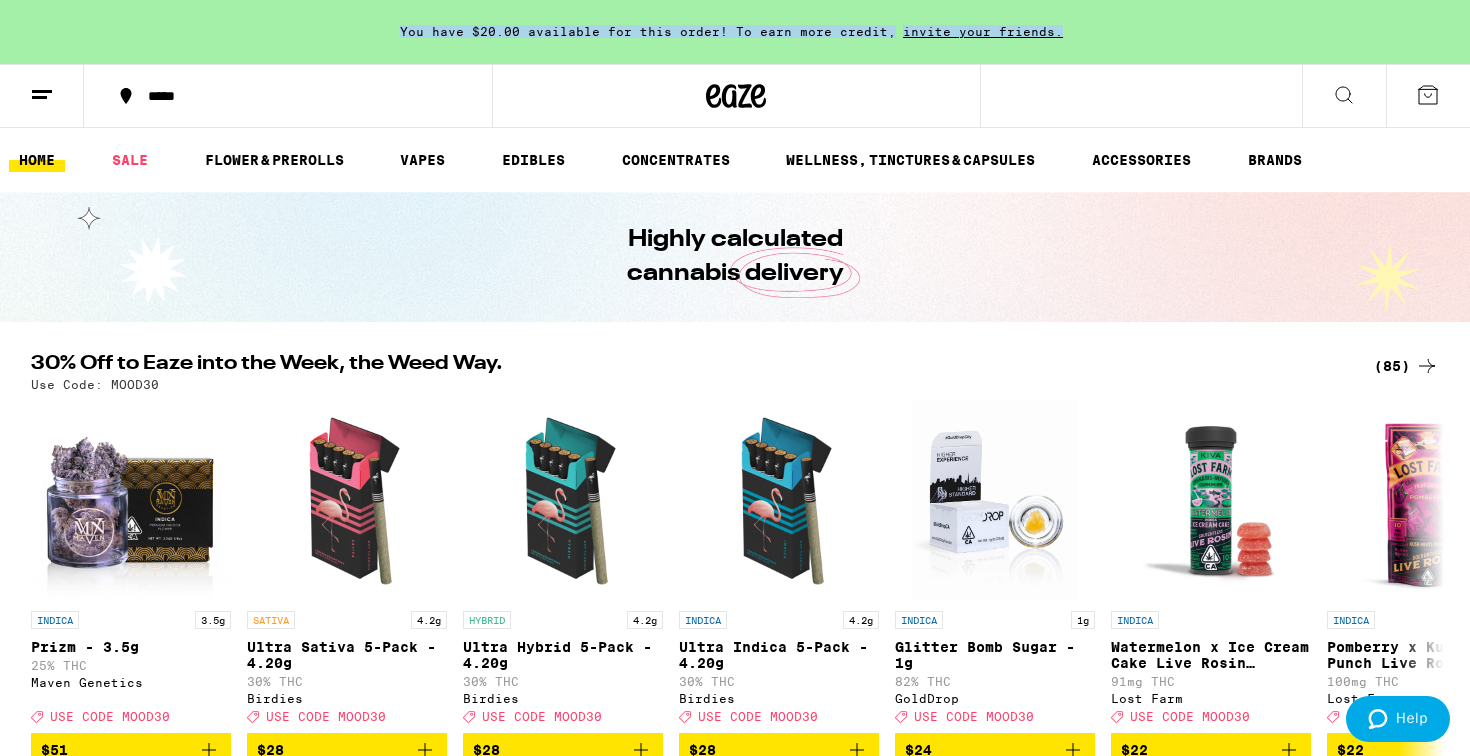 drag, startPoint x: 396, startPoint y: 40, endPoint x: 397, endPoint y: 30, distance: 10.049875 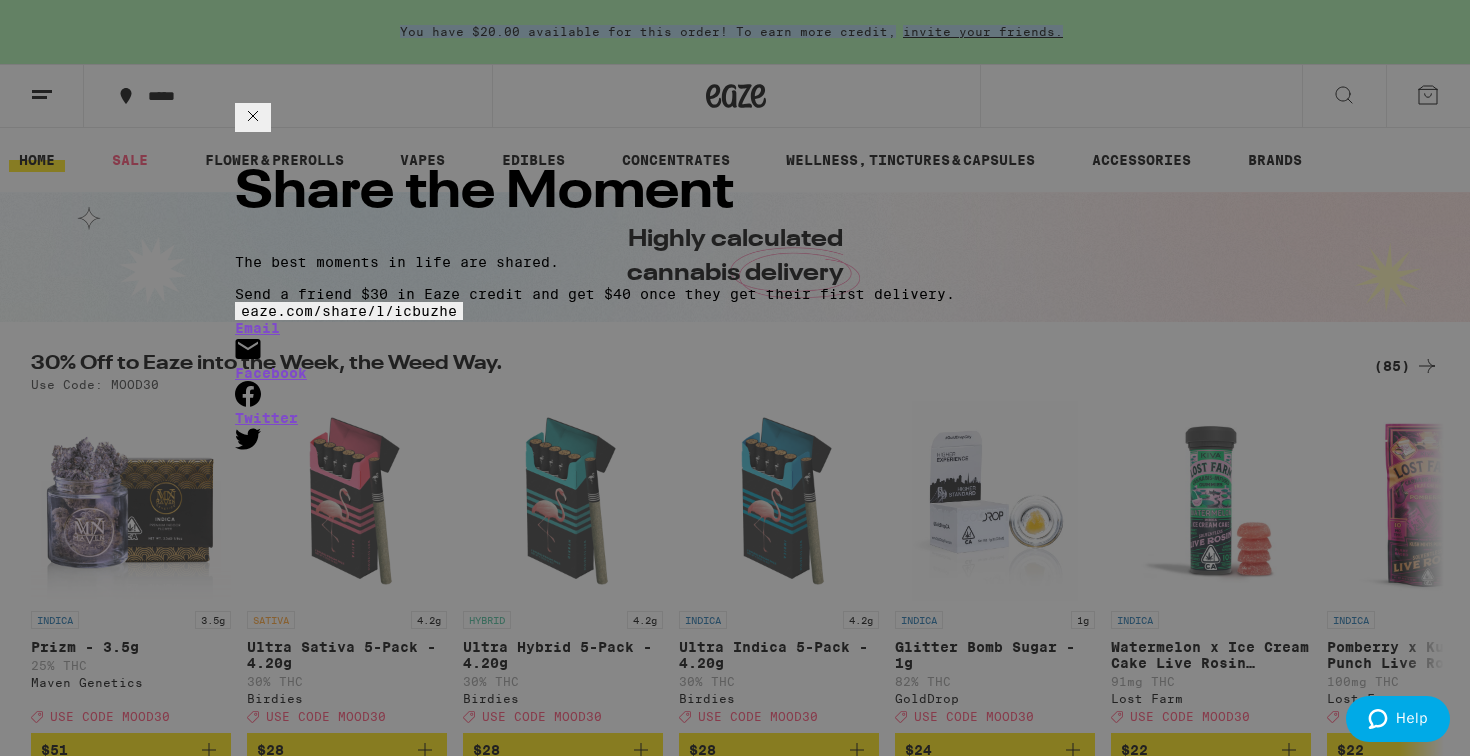 click at bounding box center [253, 117] 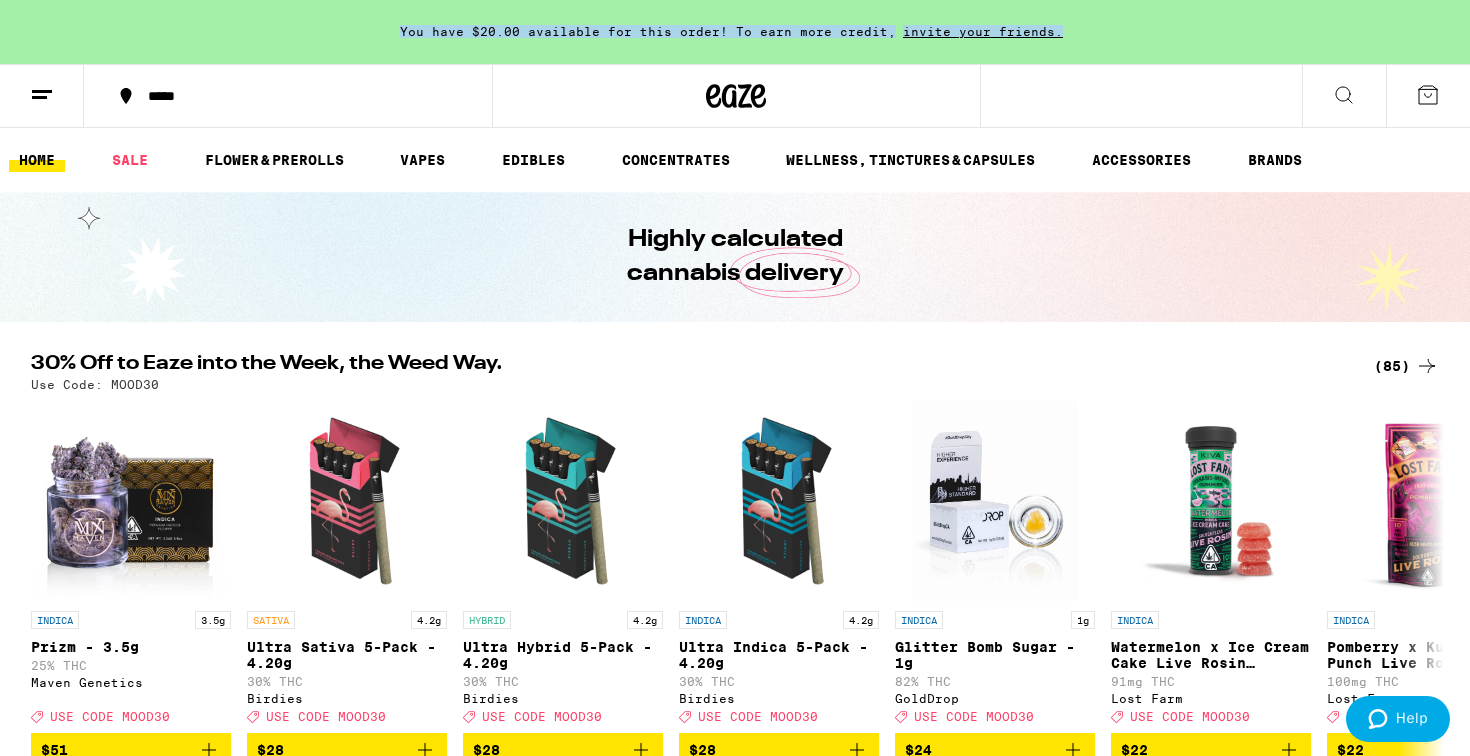 click on "*****" at bounding box center (735, 96) 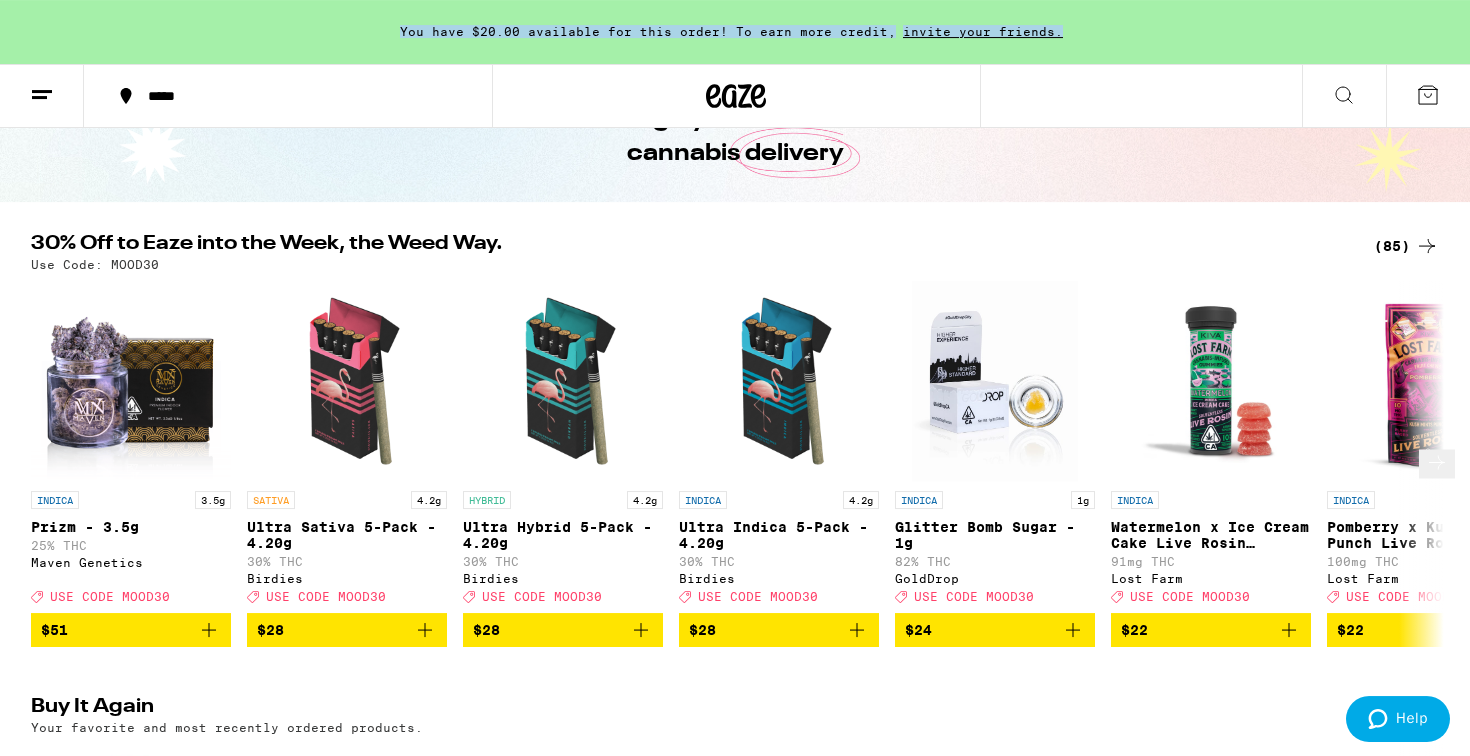 scroll, scrollTop: 180, scrollLeft: 0, axis: vertical 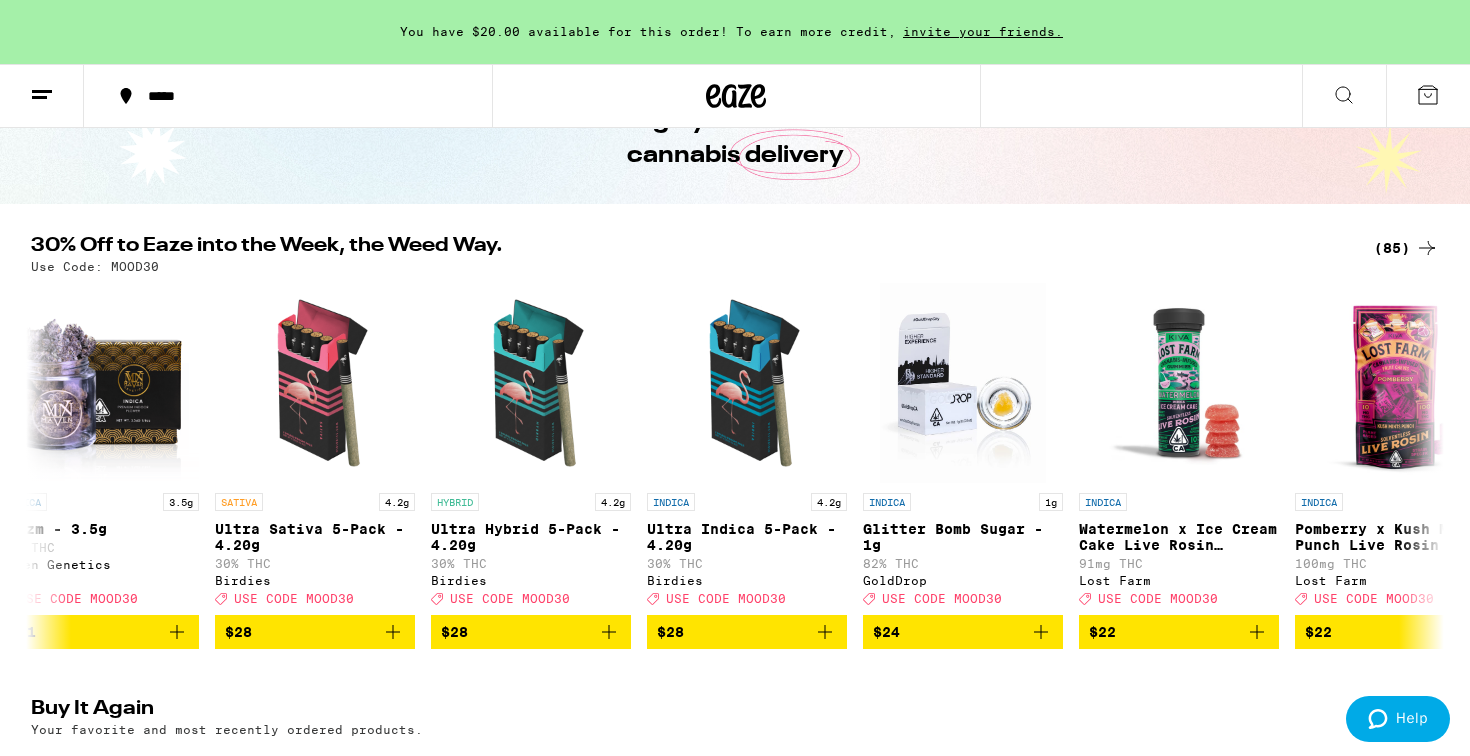 click at bounding box center [531, 383] 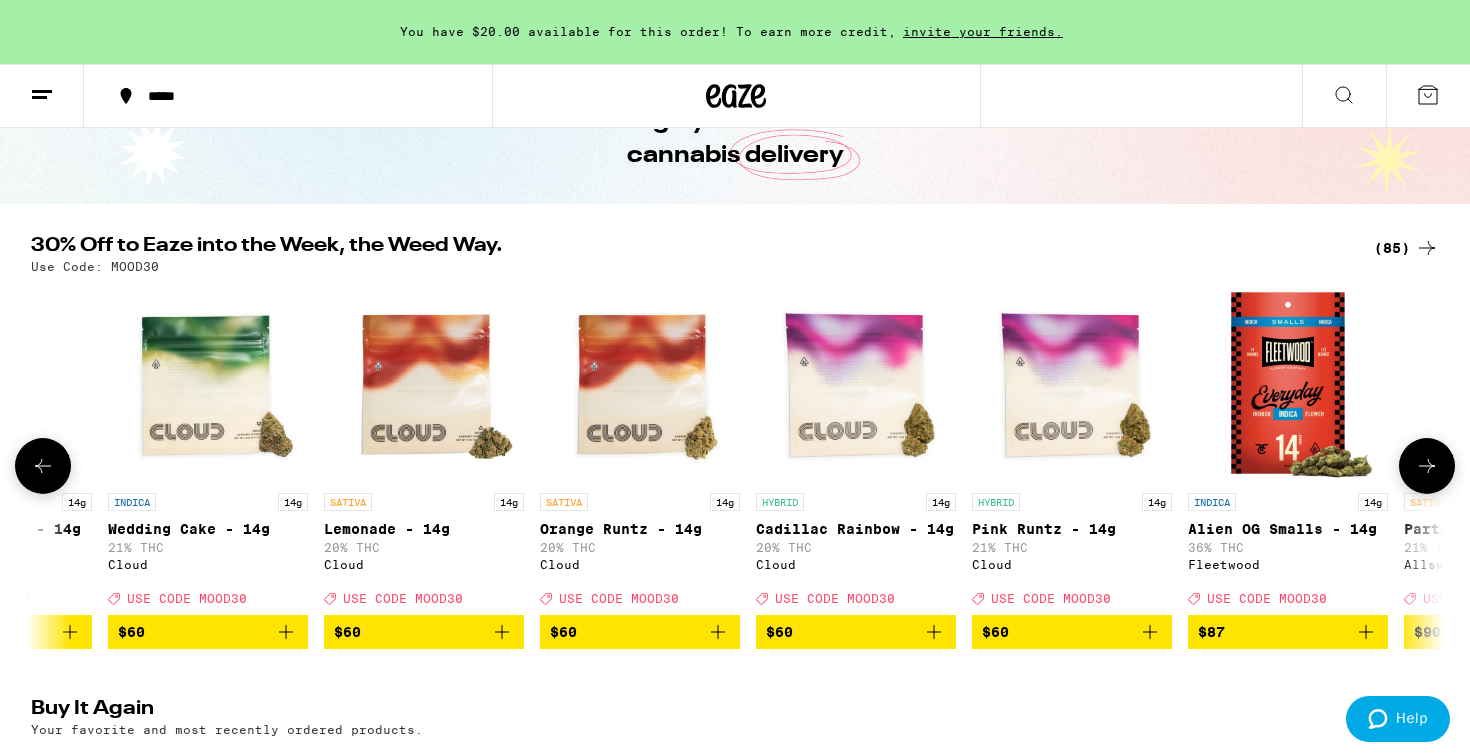 scroll, scrollTop: 0, scrollLeft: 16952, axis: horizontal 